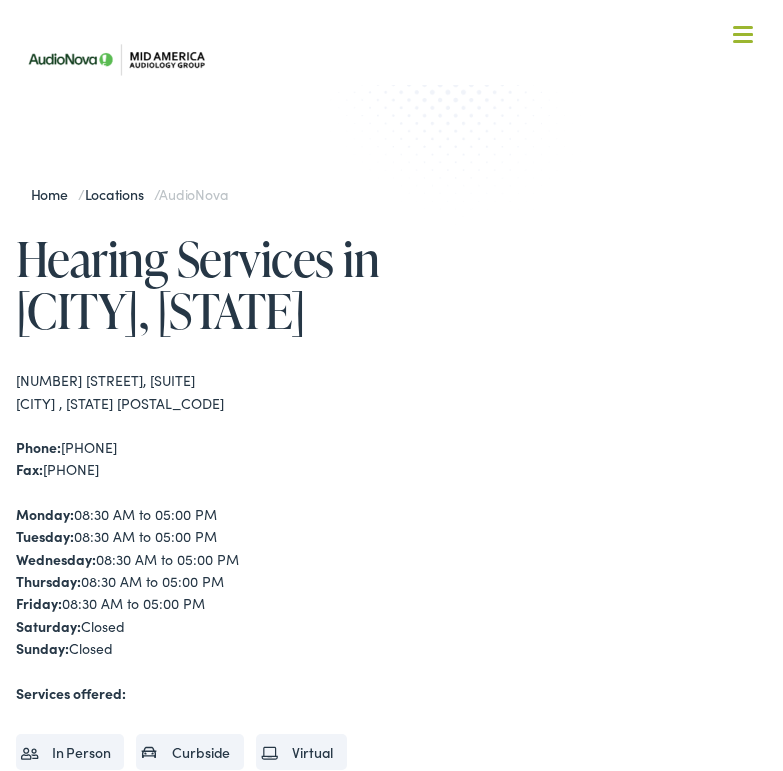 scroll, scrollTop: 0, scrollLeft: 0, axis: both 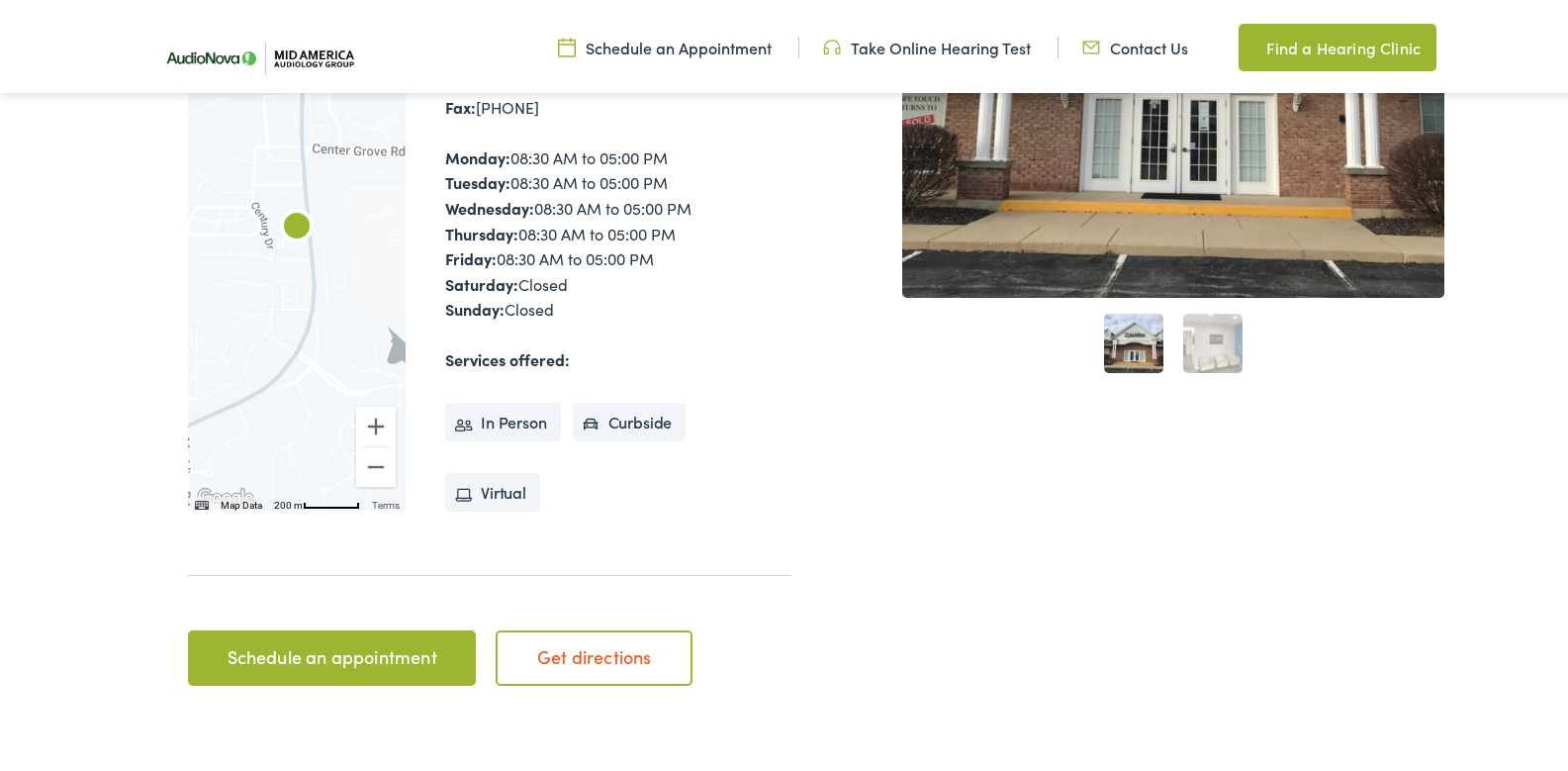click on "Schedule an appointment" at bounding box center [331, 654] 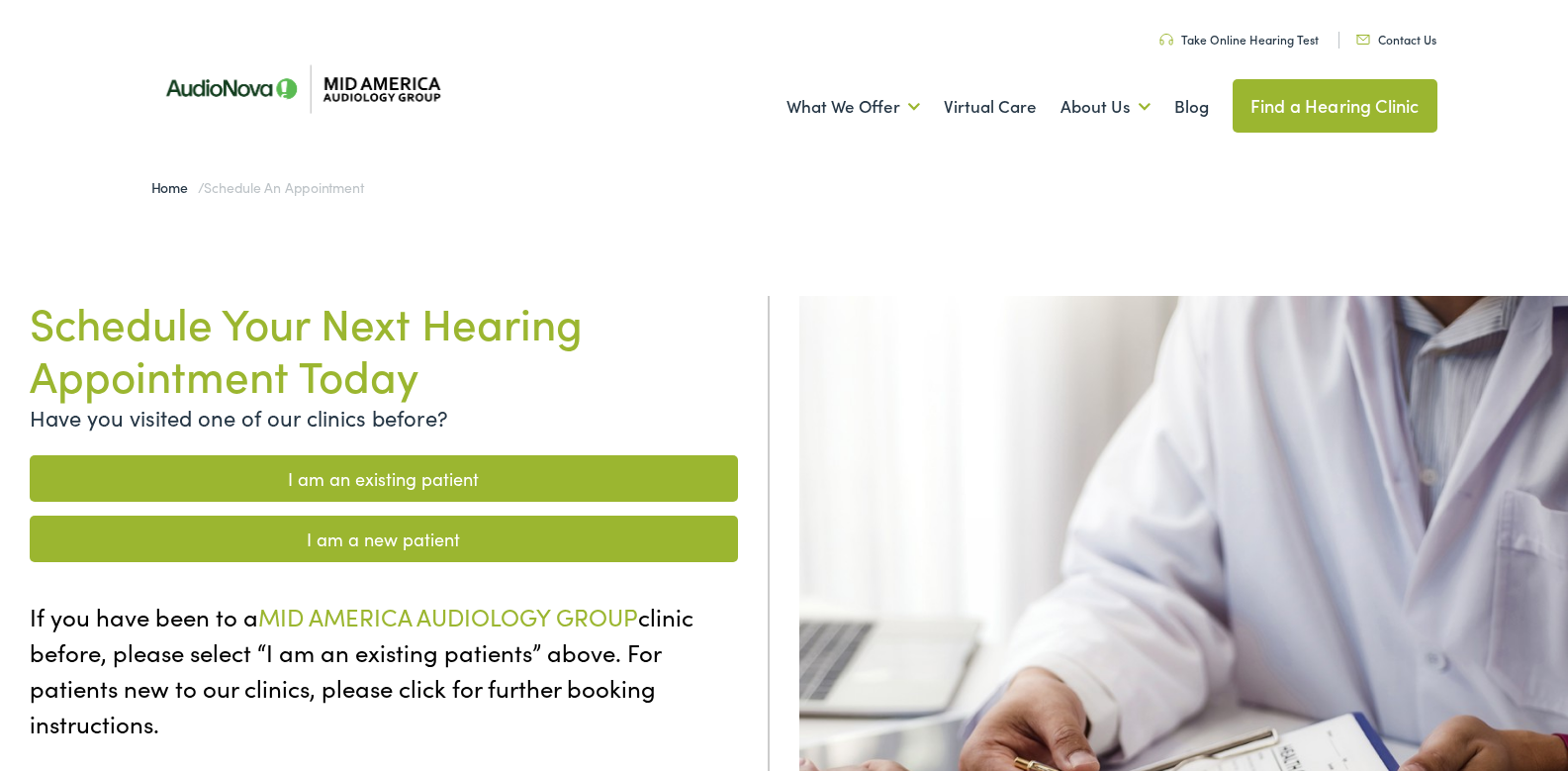 scroll, scrollTop: 0, scrollLeft: 0, axis: both 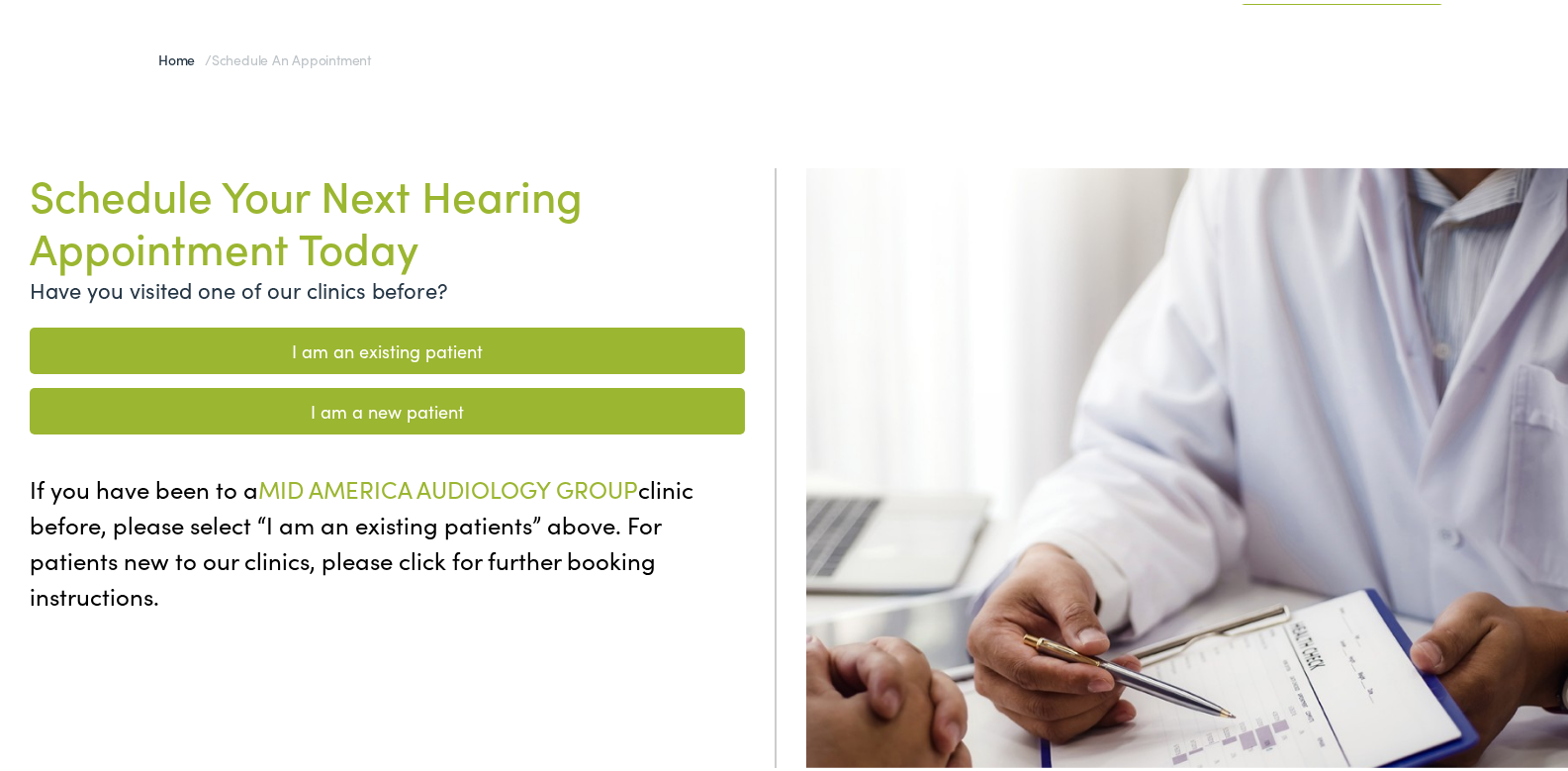 click on "I am an existing patient" at bounding box center (387, 346) 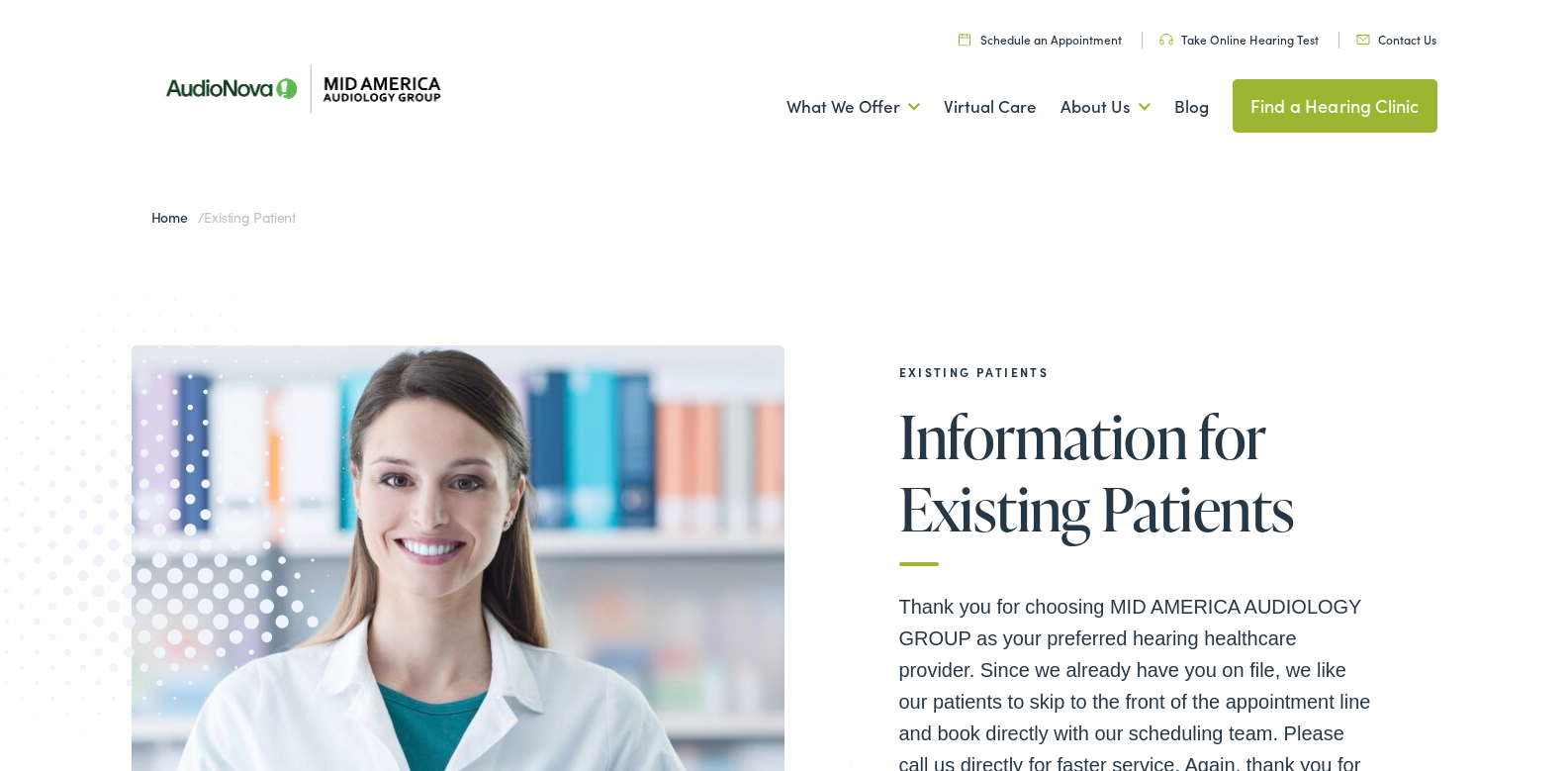 scroll, scrollTop: 0, scrollLeft: 0, axis: both 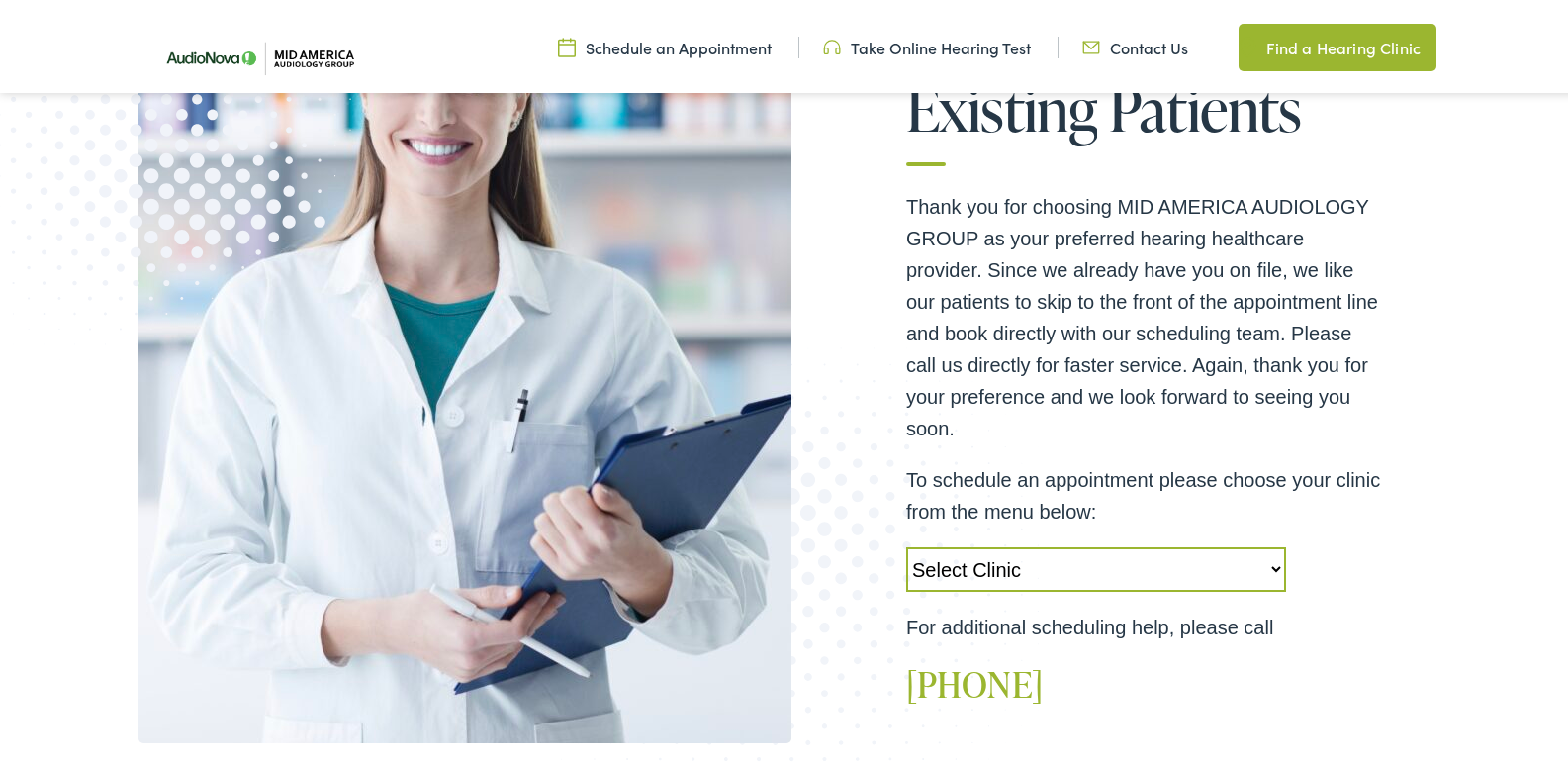 click on "Select Clinic [CITY]-[STATE]-AudioNova [NUMBER] [STREET] [CITY]-[STATE]-AudioNova [NUMBER] [STREET] [CITY]-[STATE]-AudioNova [NUMBER] [STREET] [CITY]-[STATE]-AudioNova [NUMBER] [STREET]" at bounding box center (1096, 565) 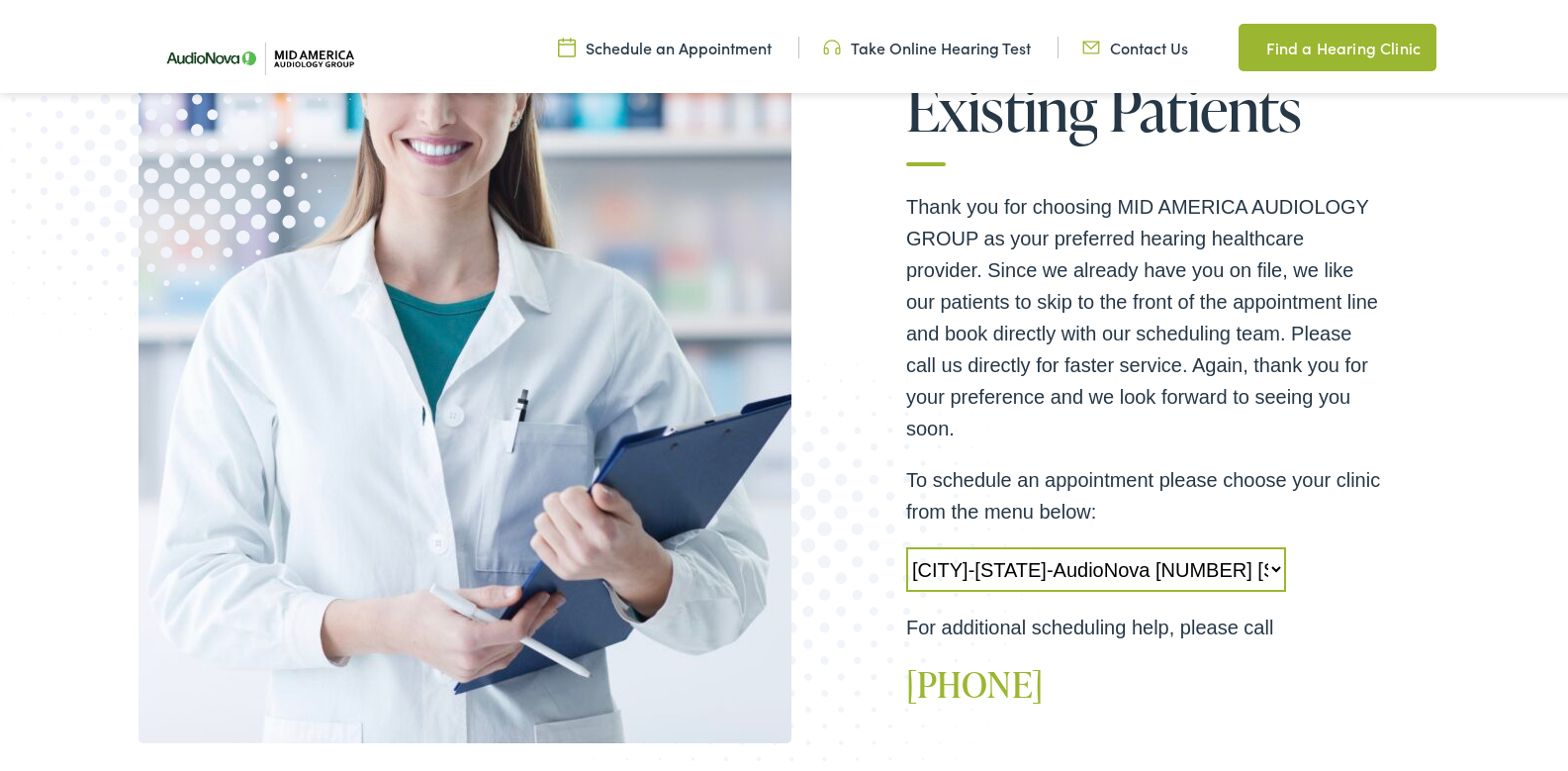 click on "Select Clinic Alton-IL-AudioNova 3511 College Ave Creve Coeur-MO-AudioNova 12352 Olive Boulevard Edwardsville-IL-AudioNova 123 Rottingham Court St. Louis-MO-AudioNova 183 Concord Plaza Shopping Center" at bounding box center (1096, 565) 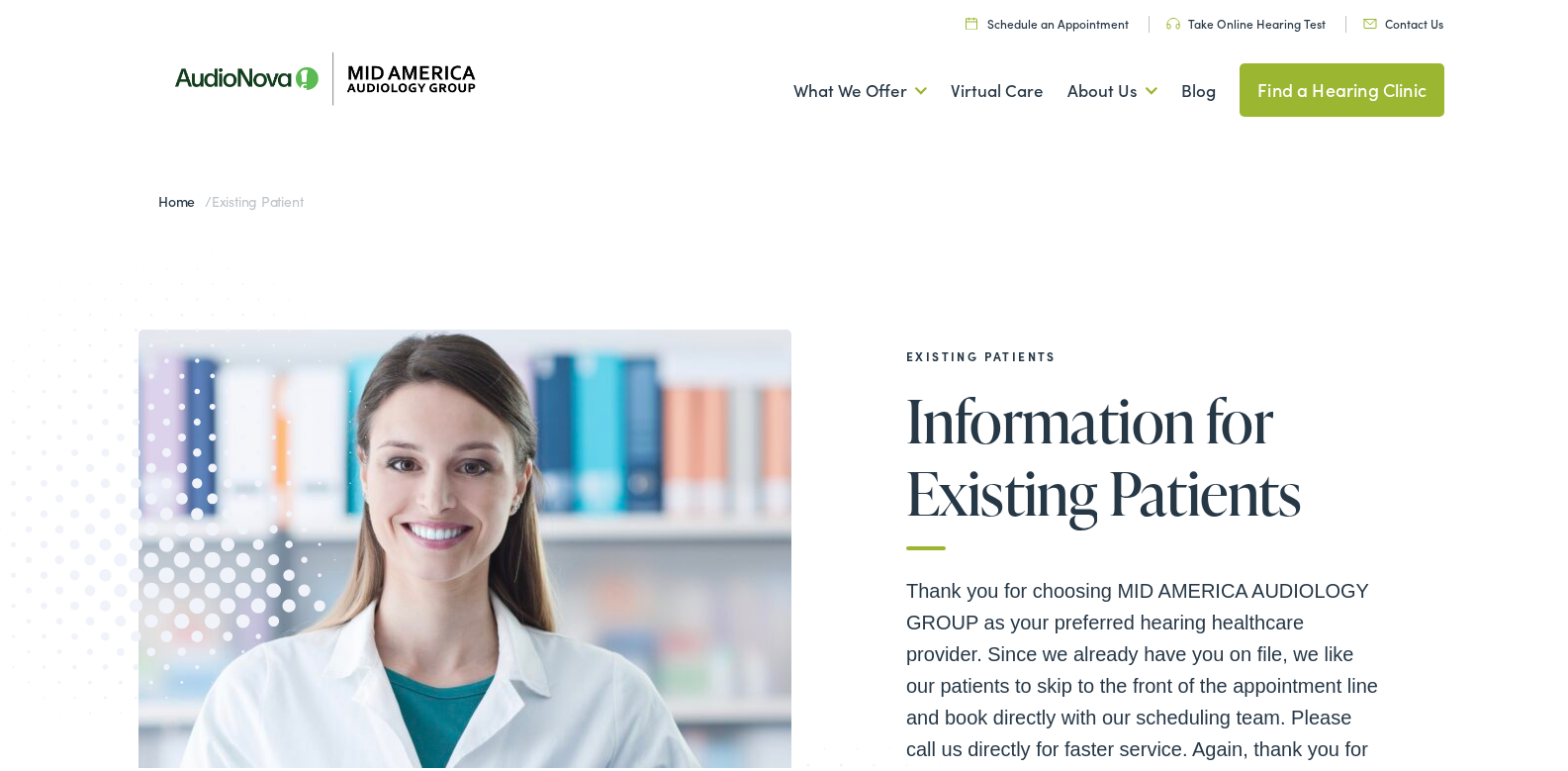 scroll, scrollTop: 0, scrollLeft: 0, axis: both 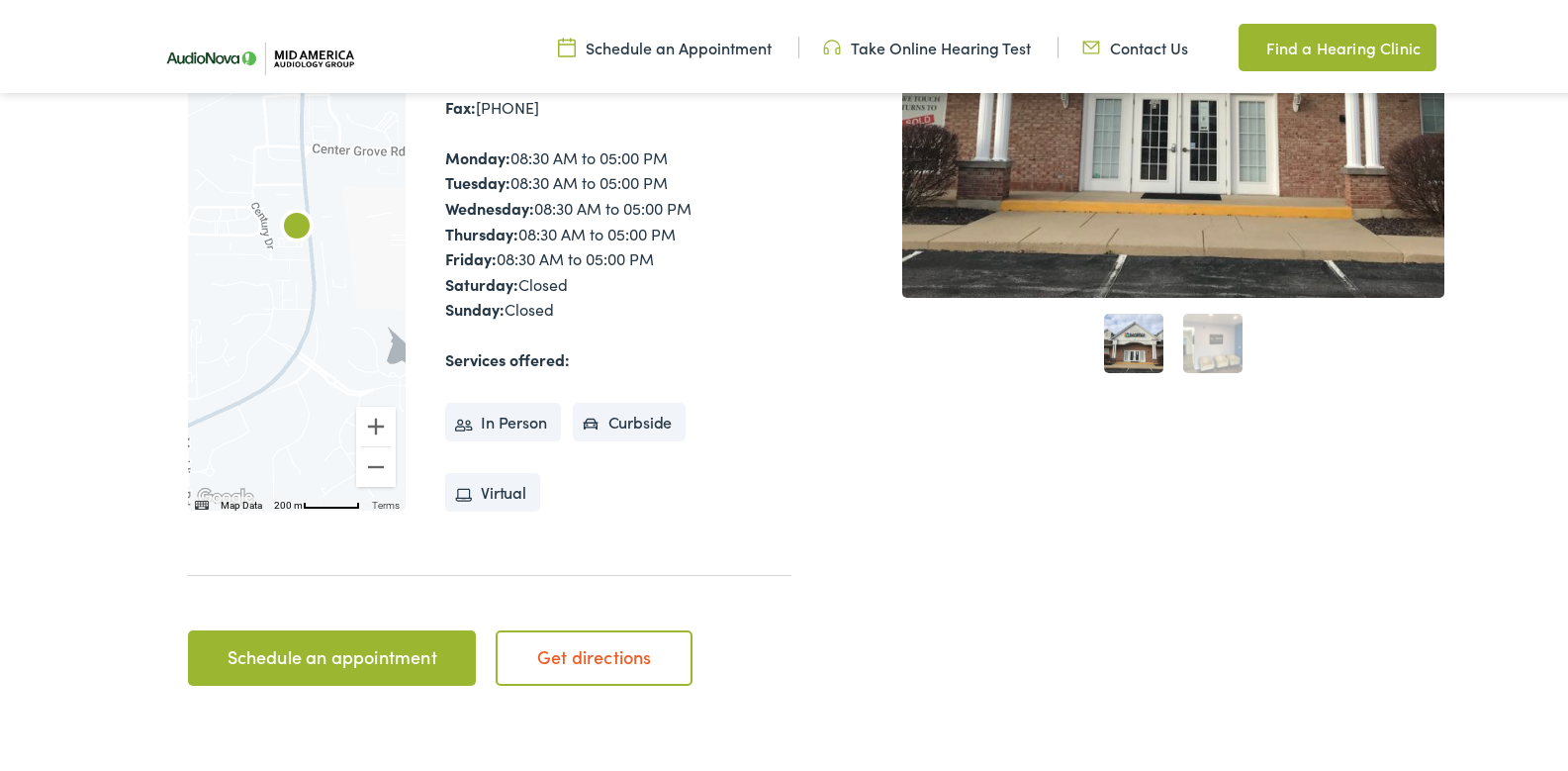 click on "Schedule an appointment" at bounding box center [331, 654] 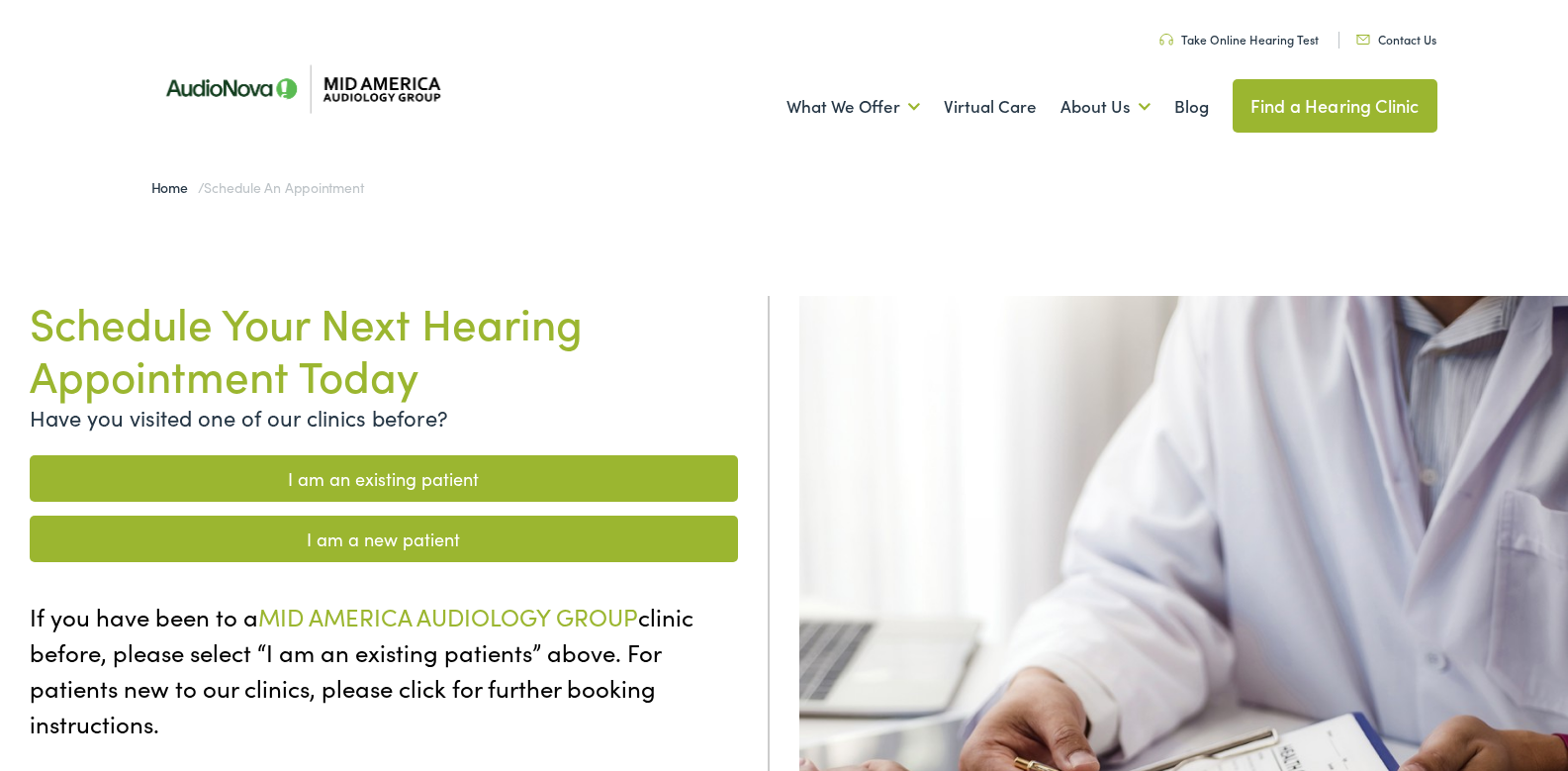 scroll, scrollTop: 0, scrollLeft: 0, axis: both 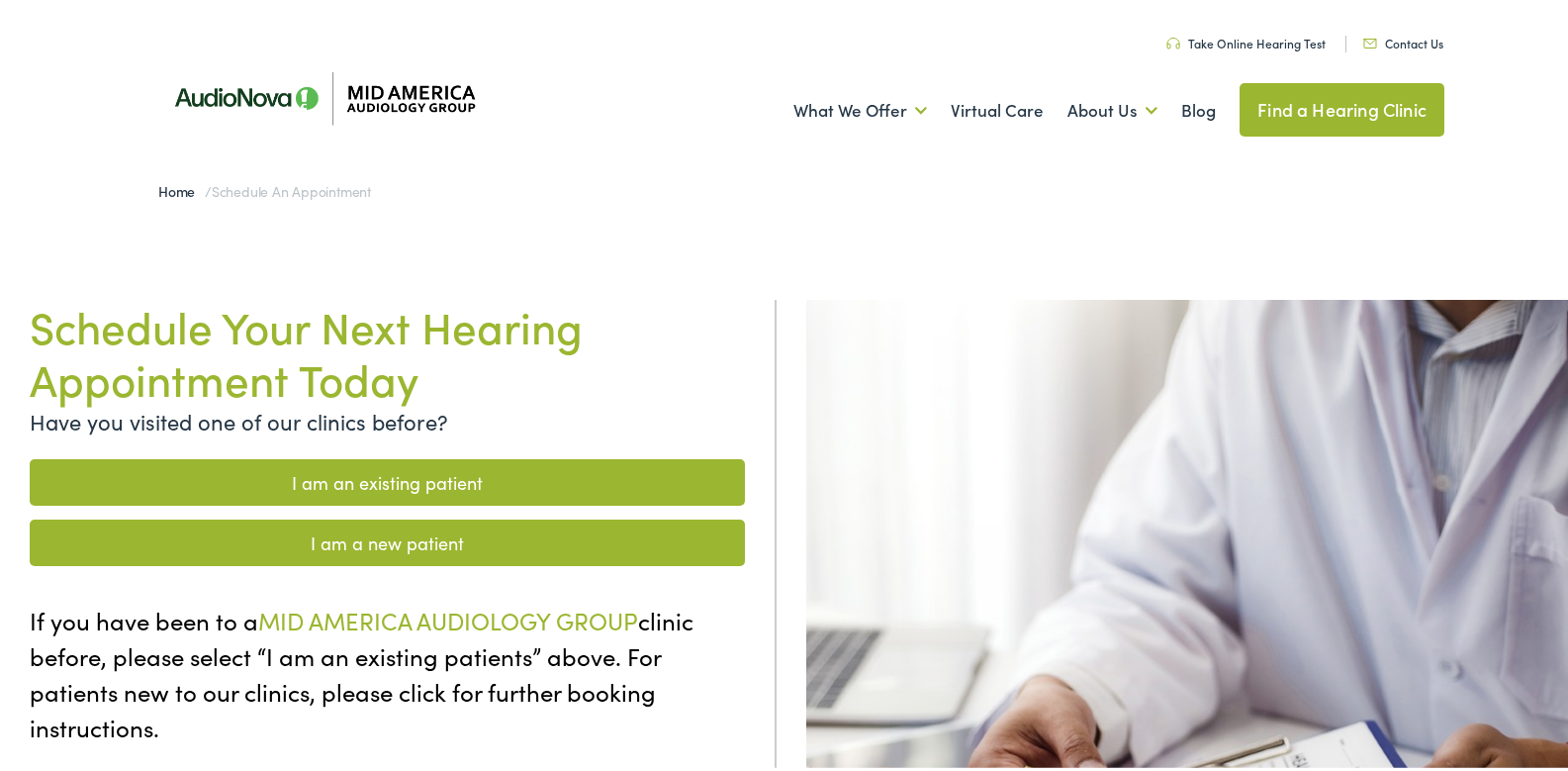 click on "I am an existing patient" at bounding box center [387, 478] 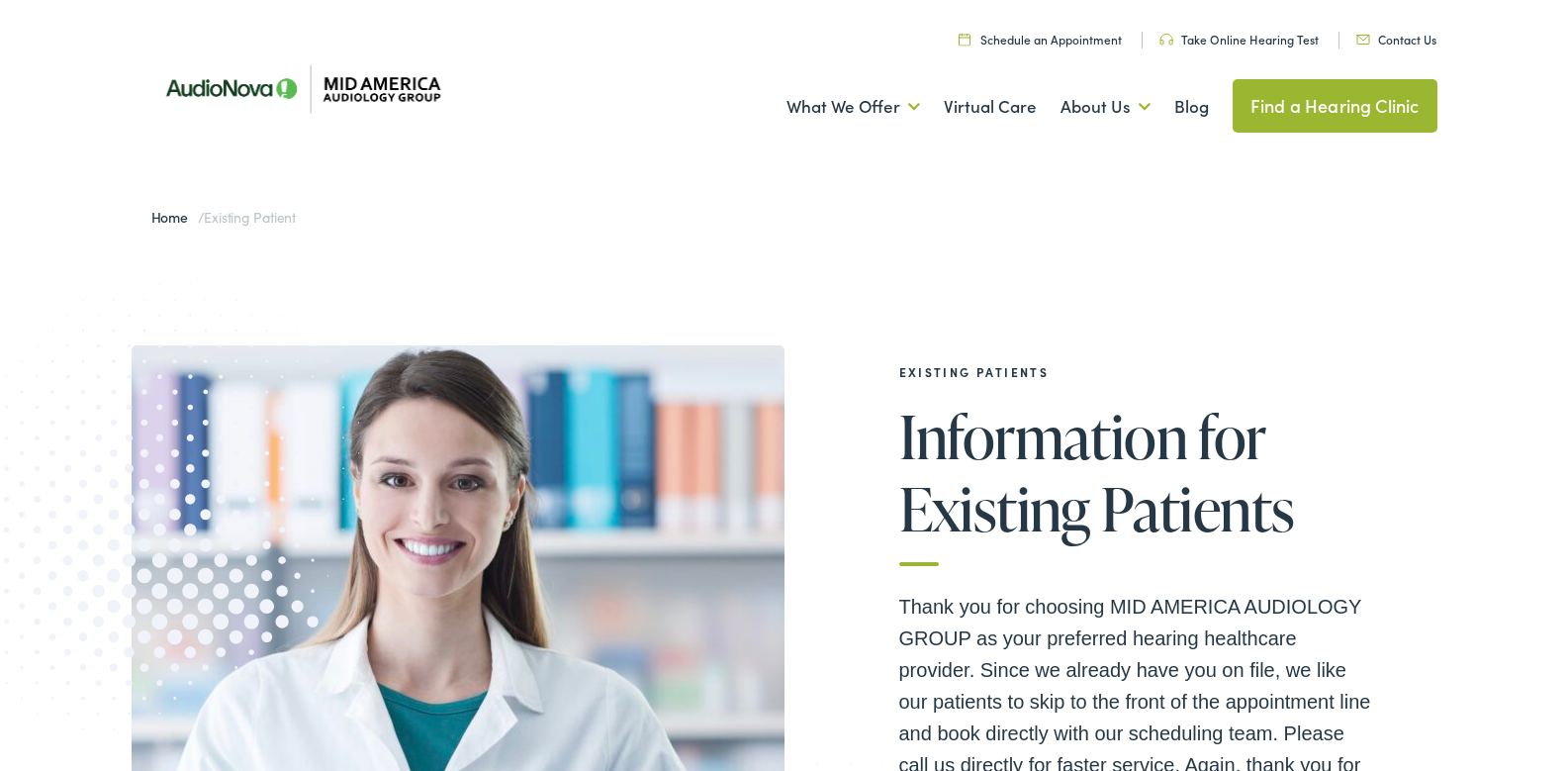 scroll, scrollTop: 0, scrollLeft: 0, axis: both 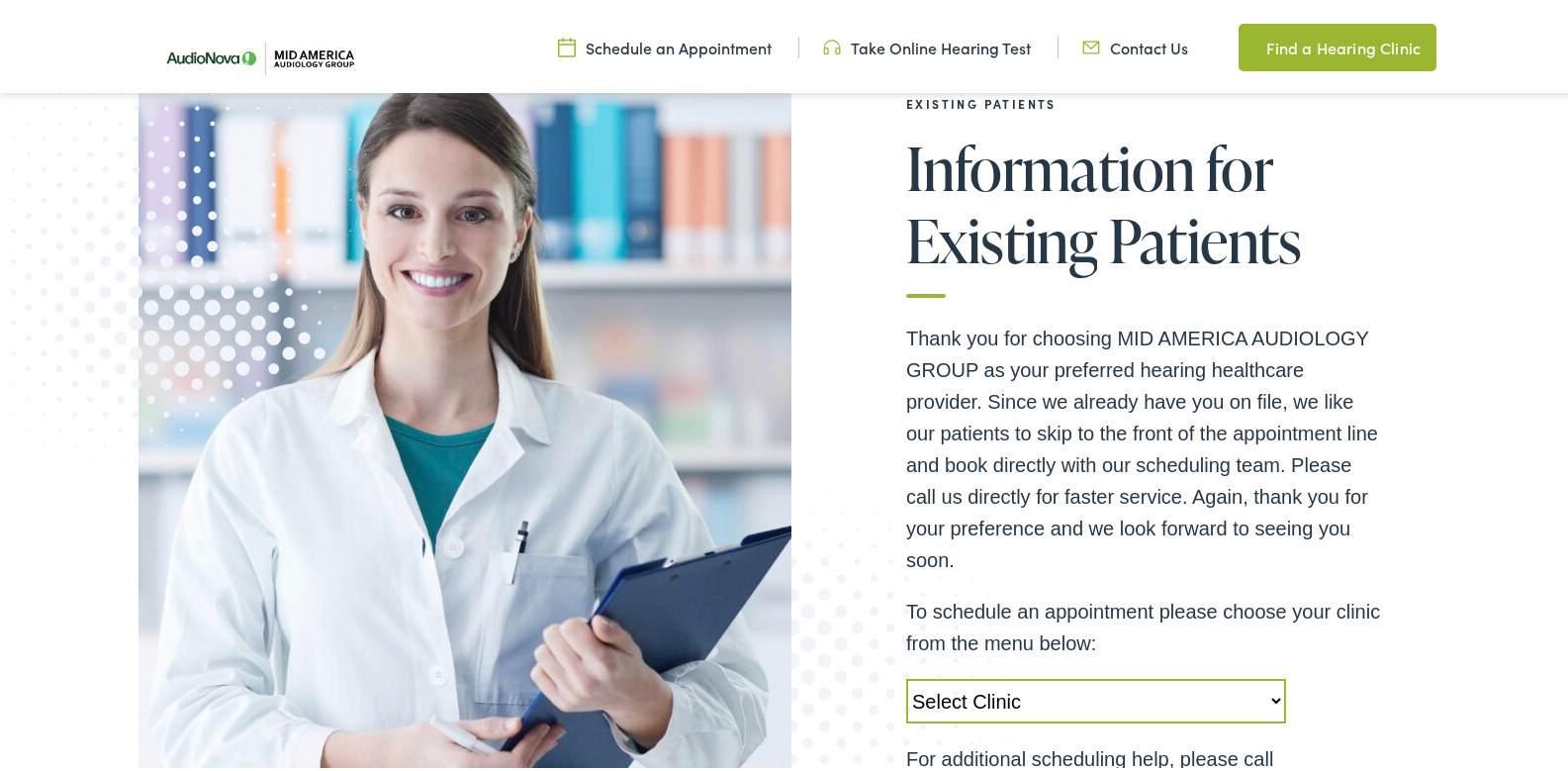 click on "Select Clinic Alton-IL-AudioNova 3511 College Ave Creve Coeur-MO-AudioNova 12352 Olive Boulevard Edwardsville-IL-AudioNova 123 Rottingham Court St. Louis-MO-AudioNova 183 Concord Plaza Shopping Center" at bounding box center [1096, 697] 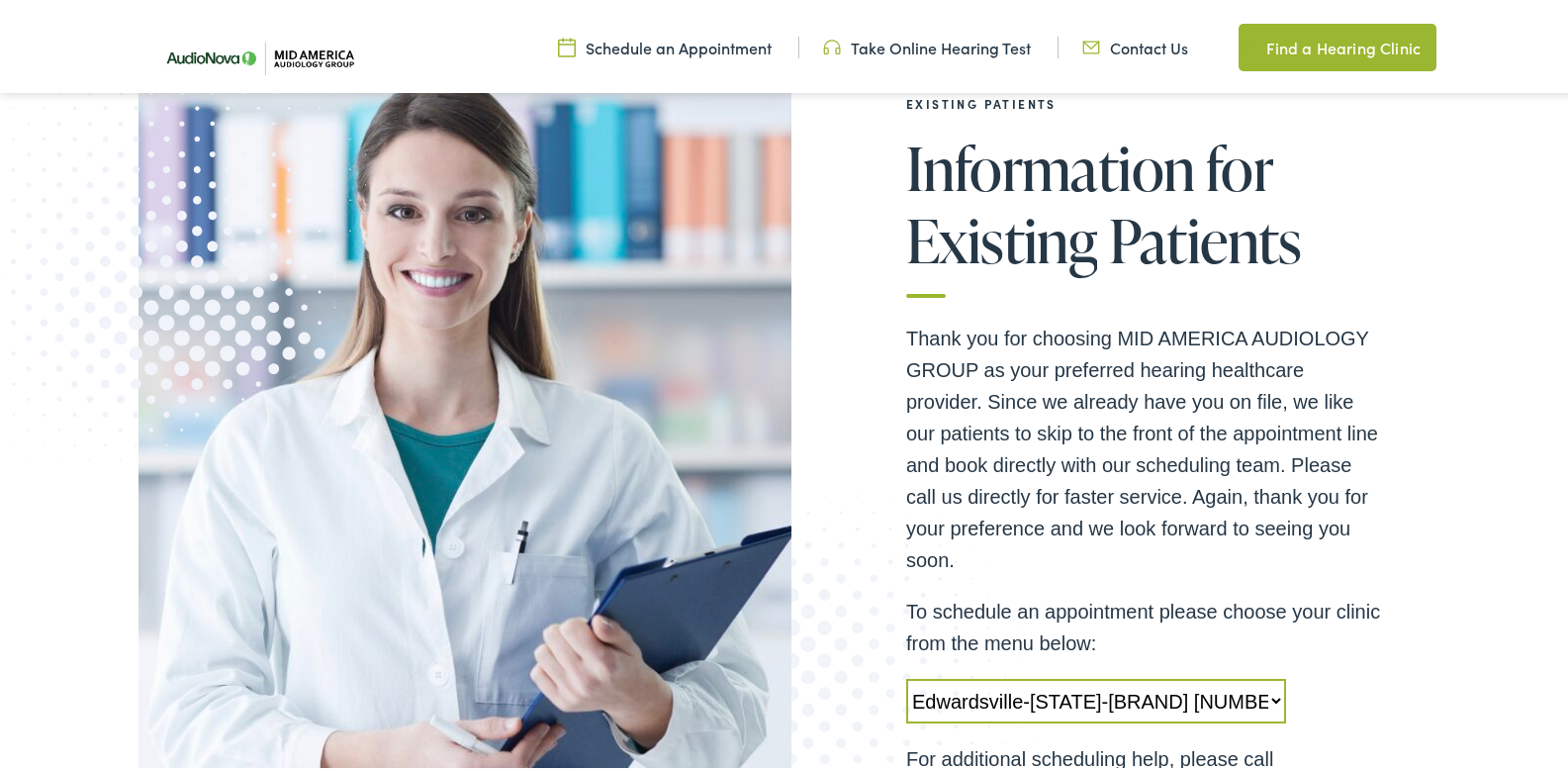 click on "Select Clinic Alton-IL-AudioNova 3511 College Ave Creve Coeur-MO-AudioNova 12352 Olive Boulevard Edwardsville-IL-AudioNova 123 Rottingham Court St. Louis-MO-AudioNova 183 Concord Plaza Shopping Center" at bounding box center (1096, 697) 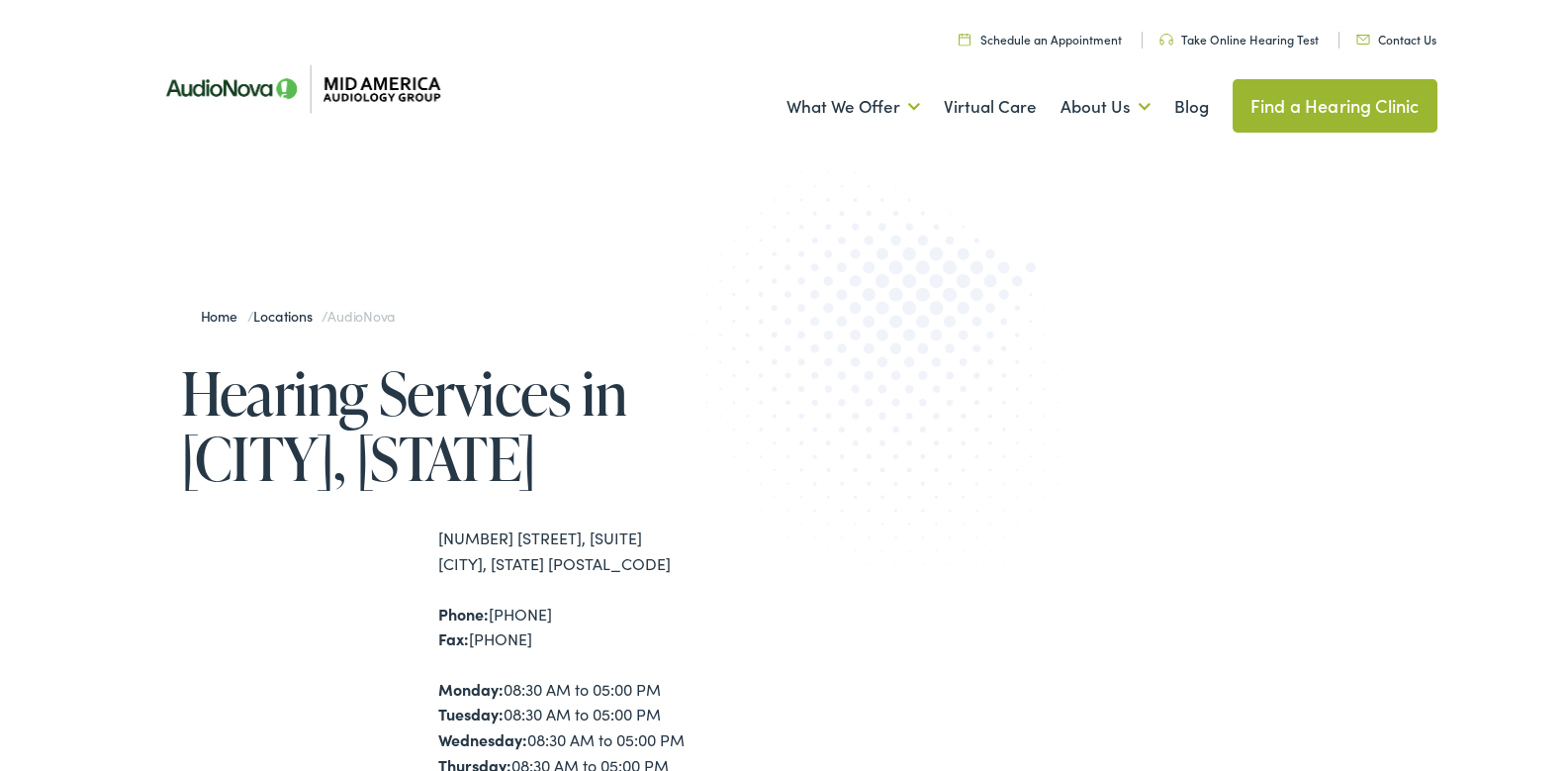 scroll, scrollTop: 0, scrollLeft: 0, axis: both 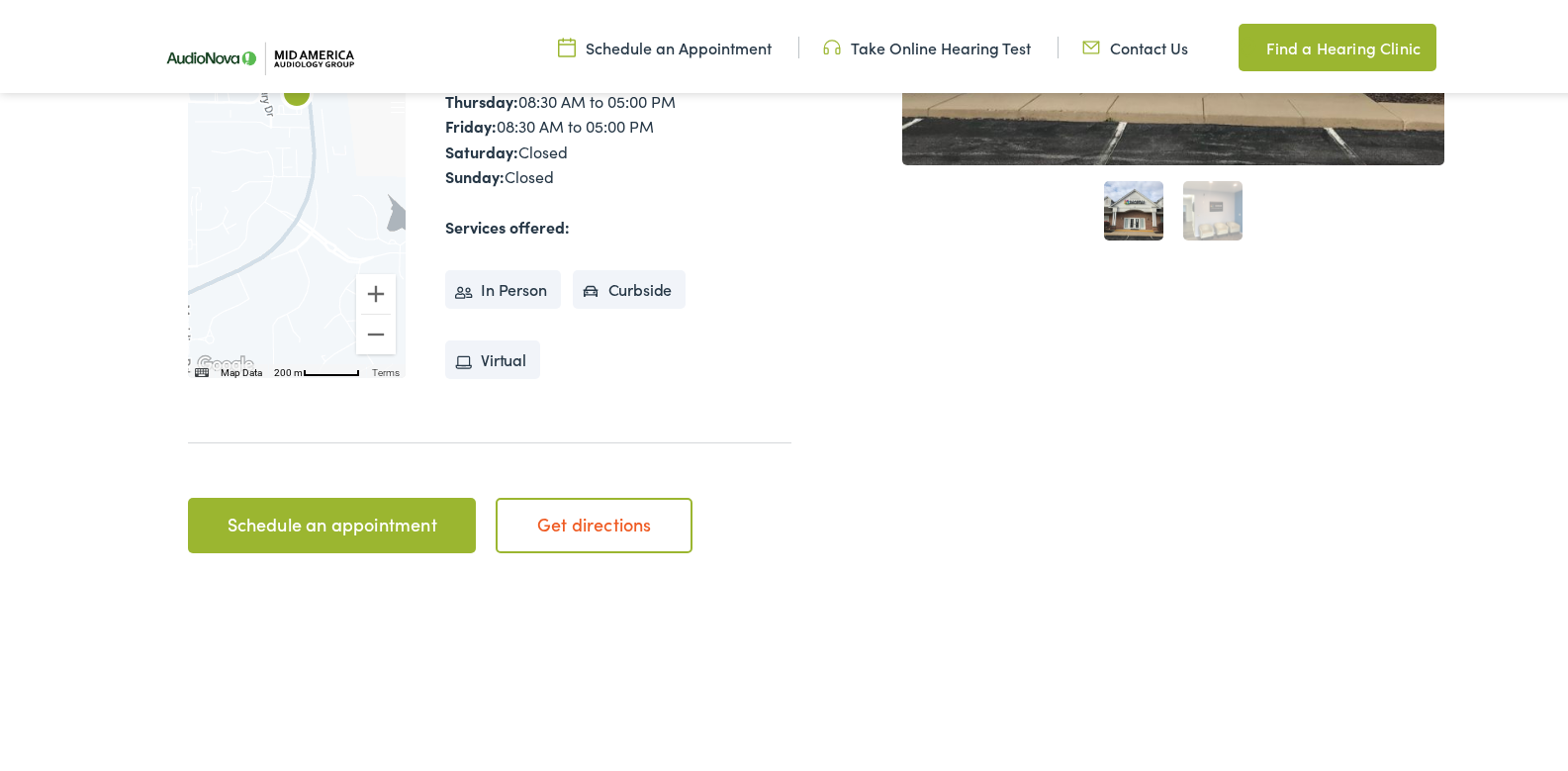 click on "Schedule an appointment" at bounding box center [331, 522] 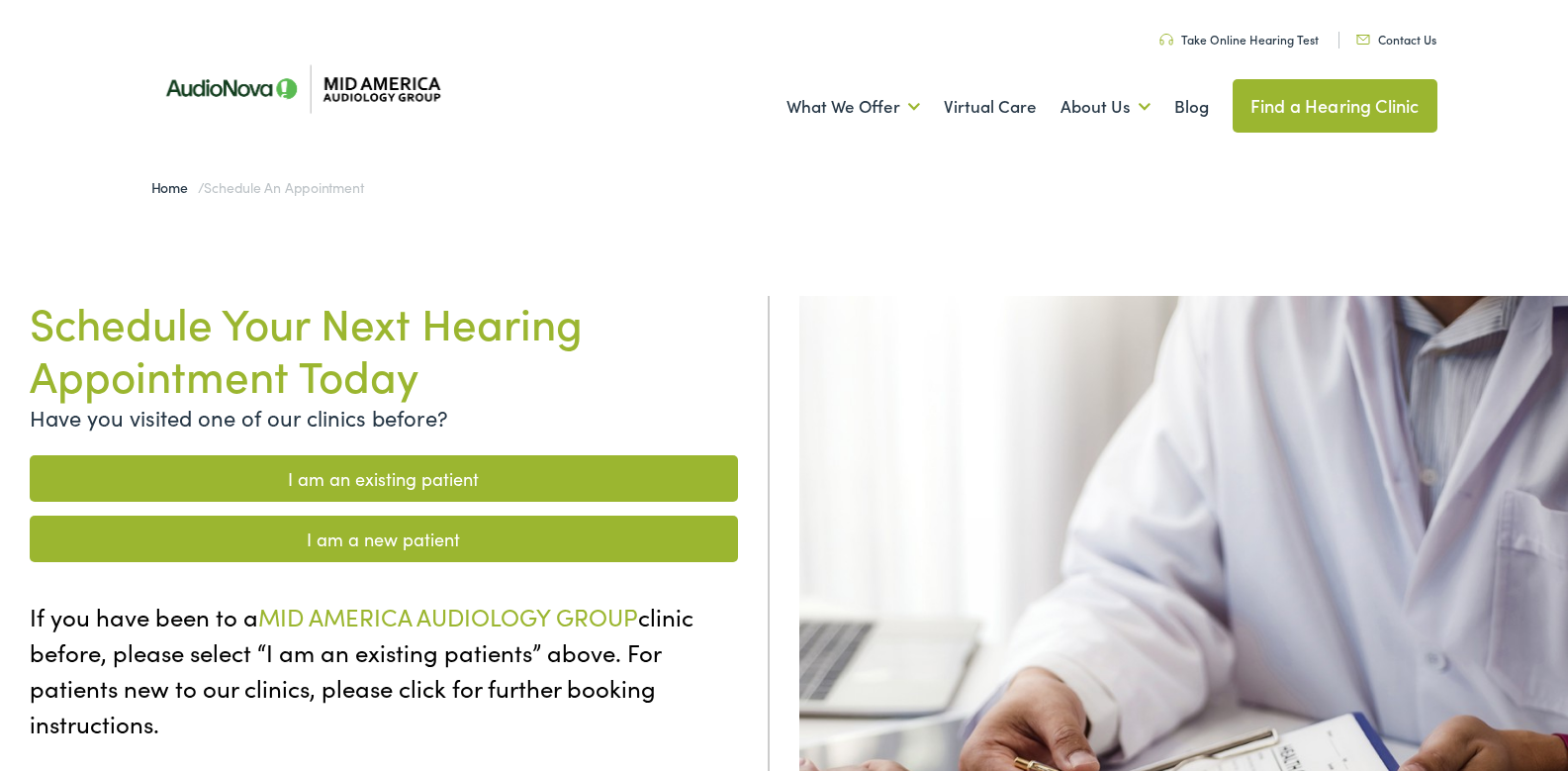 scroll, scrollTop: 0, scrollLeft: 0, axis: both 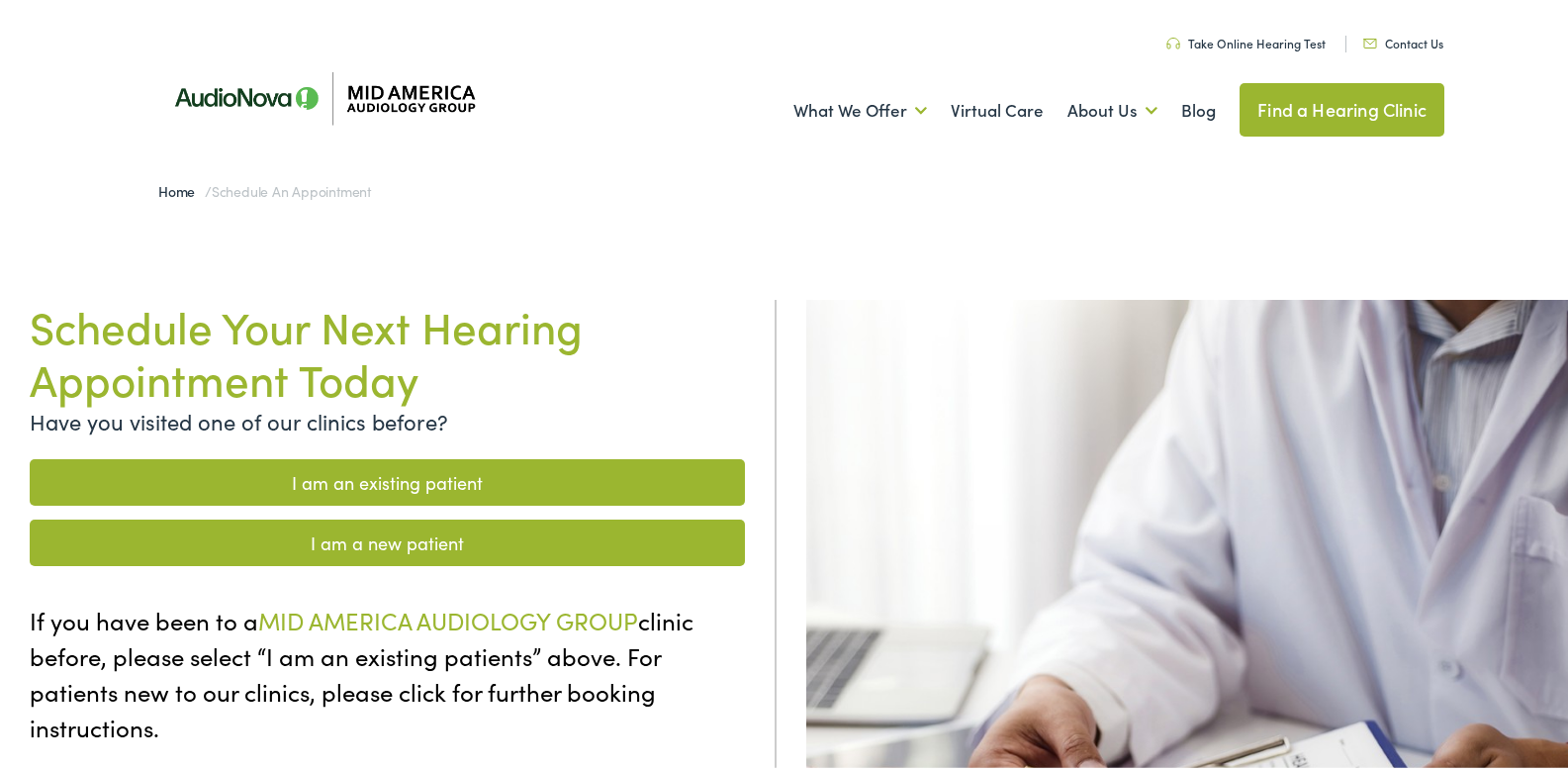 click on "I am an existing patient" at bounding box center [387, 478] 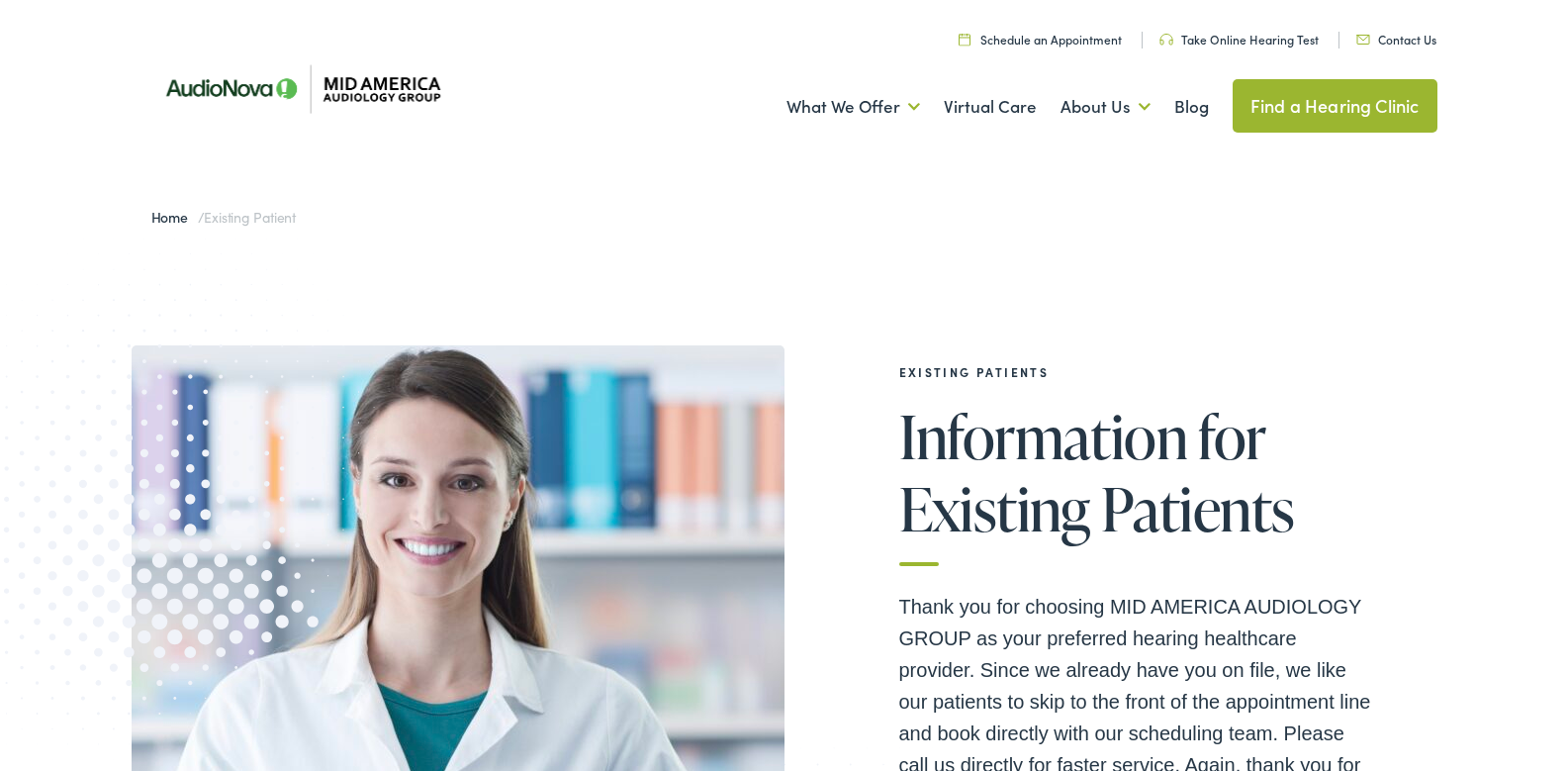 scroll, scrollTop: 0, scrollLeft: 0, axis: both 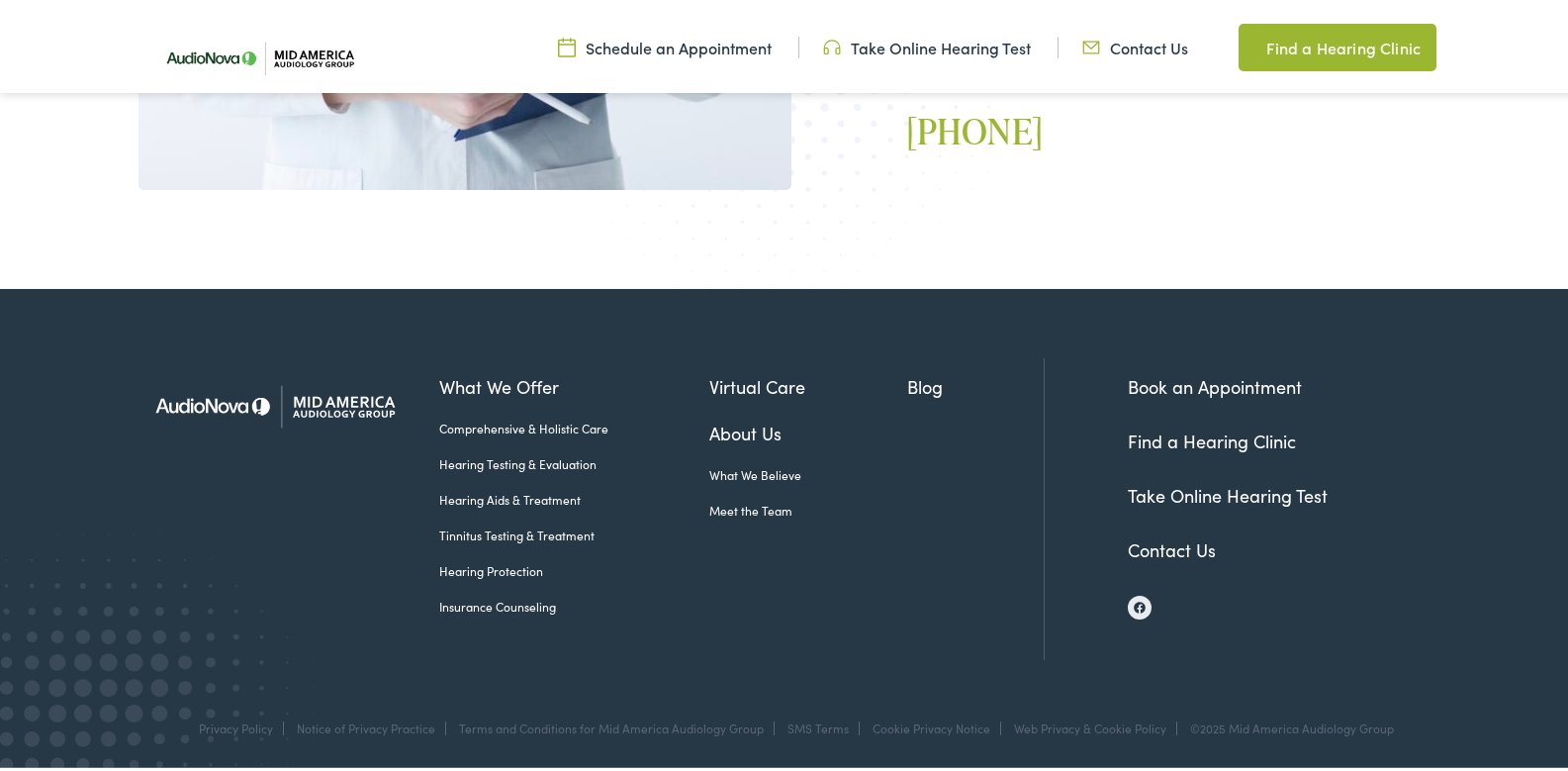click on "About Us" at bounding box center [807, 429] 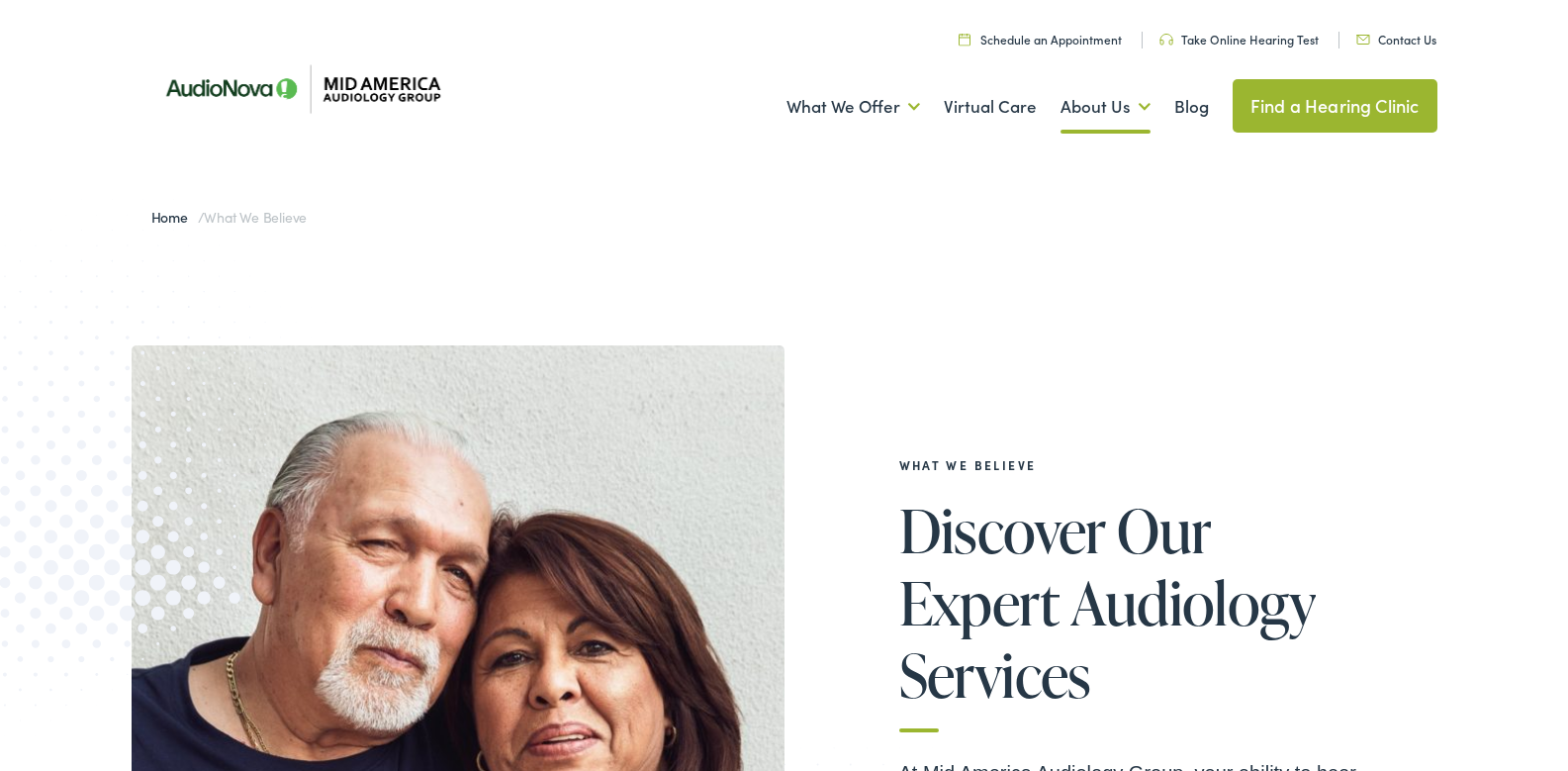 scroll, scrollTop: 0, scrollLeft: 0, axis: both 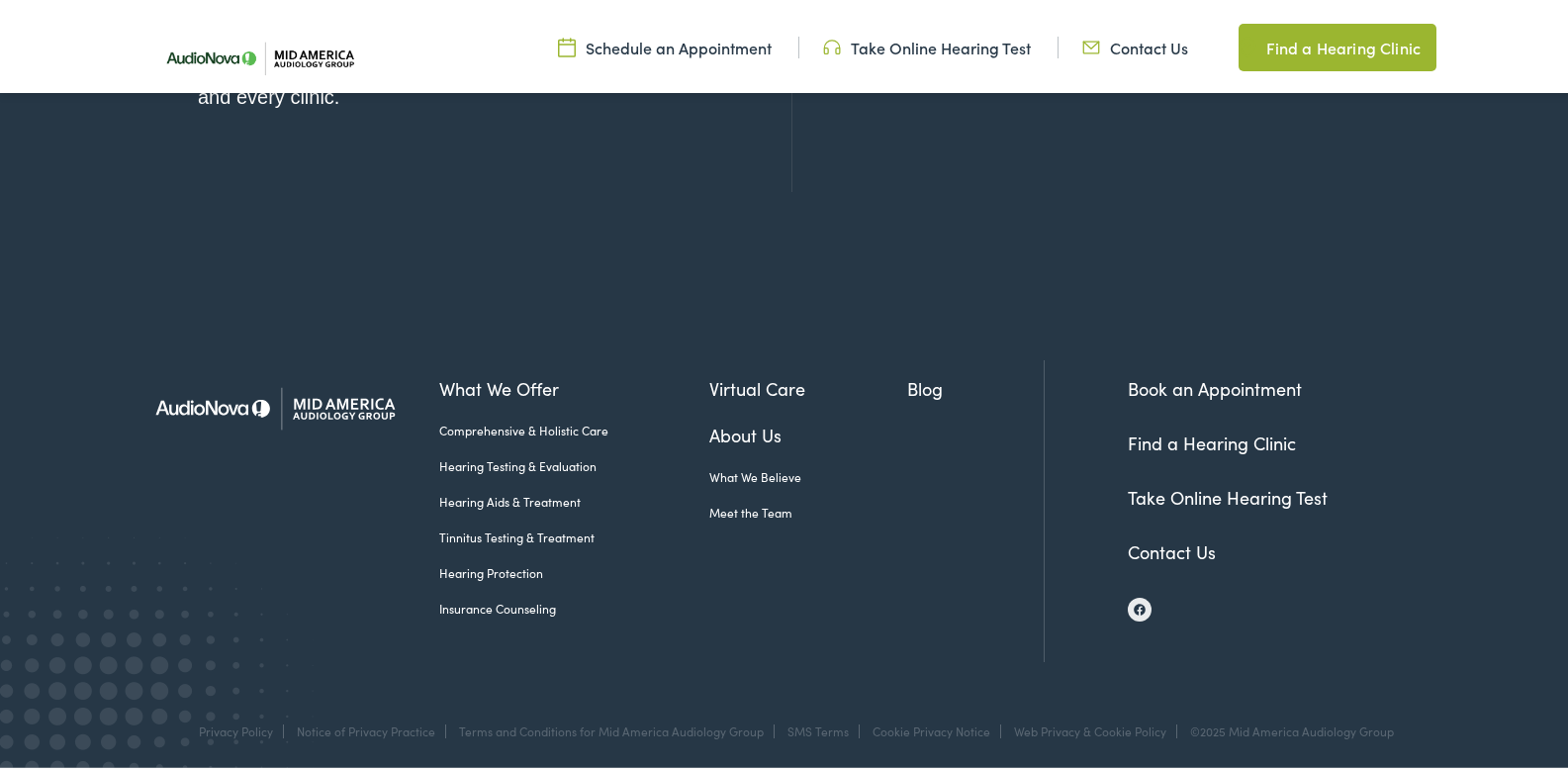 click on "Contact Us" at bounding box center [1171, 547] 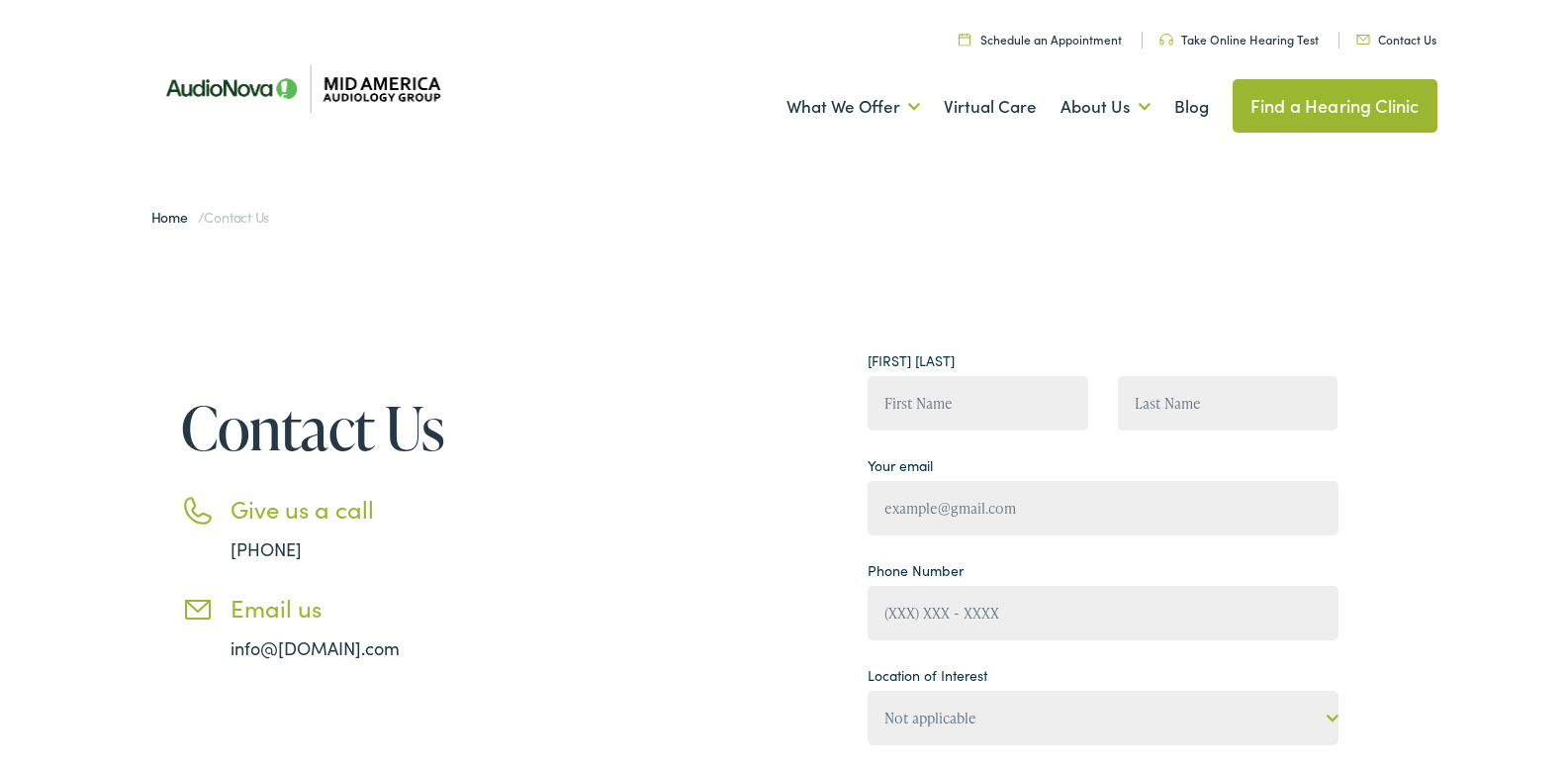 scroll, scrollTop: 0, scrollLeft: 0, axis: both 